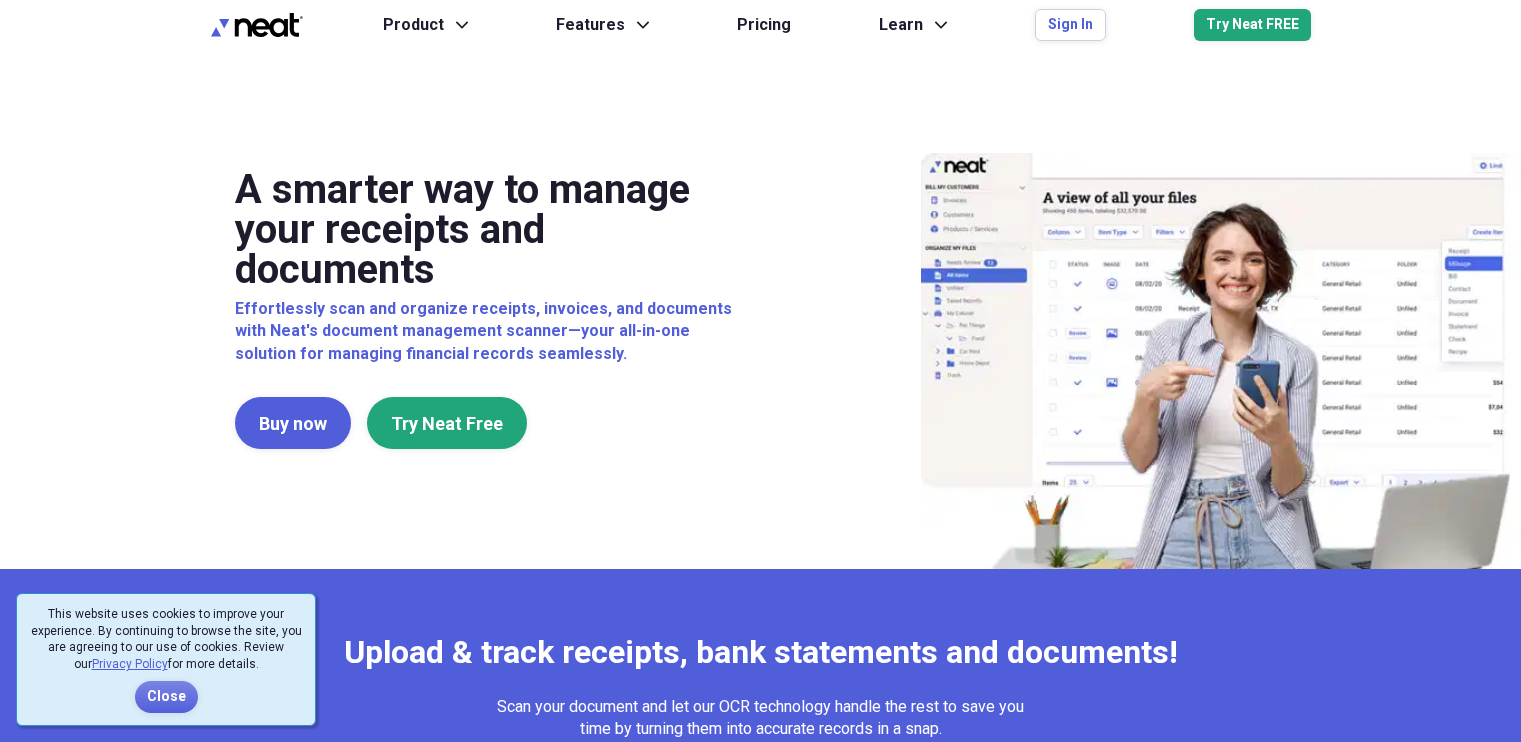 scroll, scrollTop: 0, scrollLeft: 0, axis: both 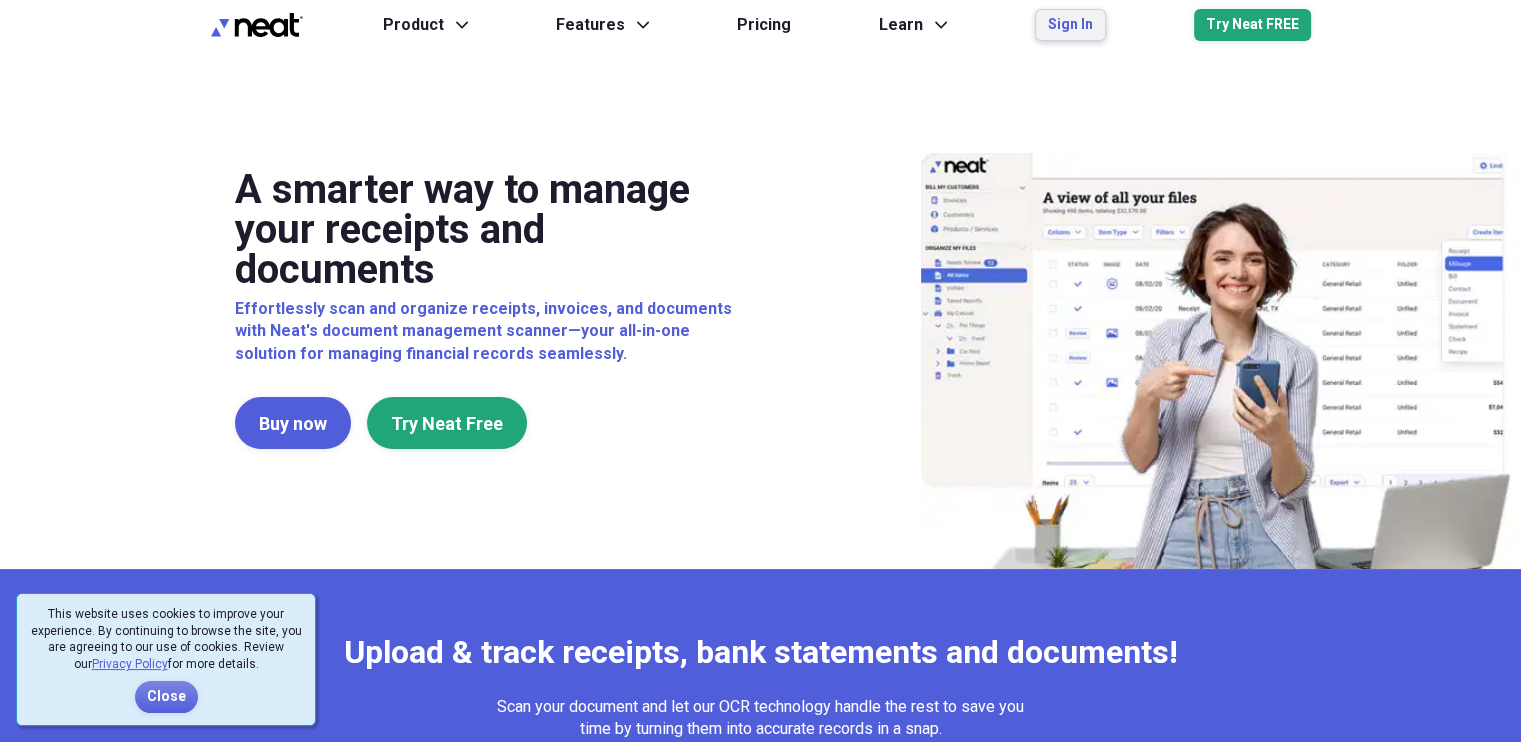 click on "Sign In" at bounding box center (1070, 25) 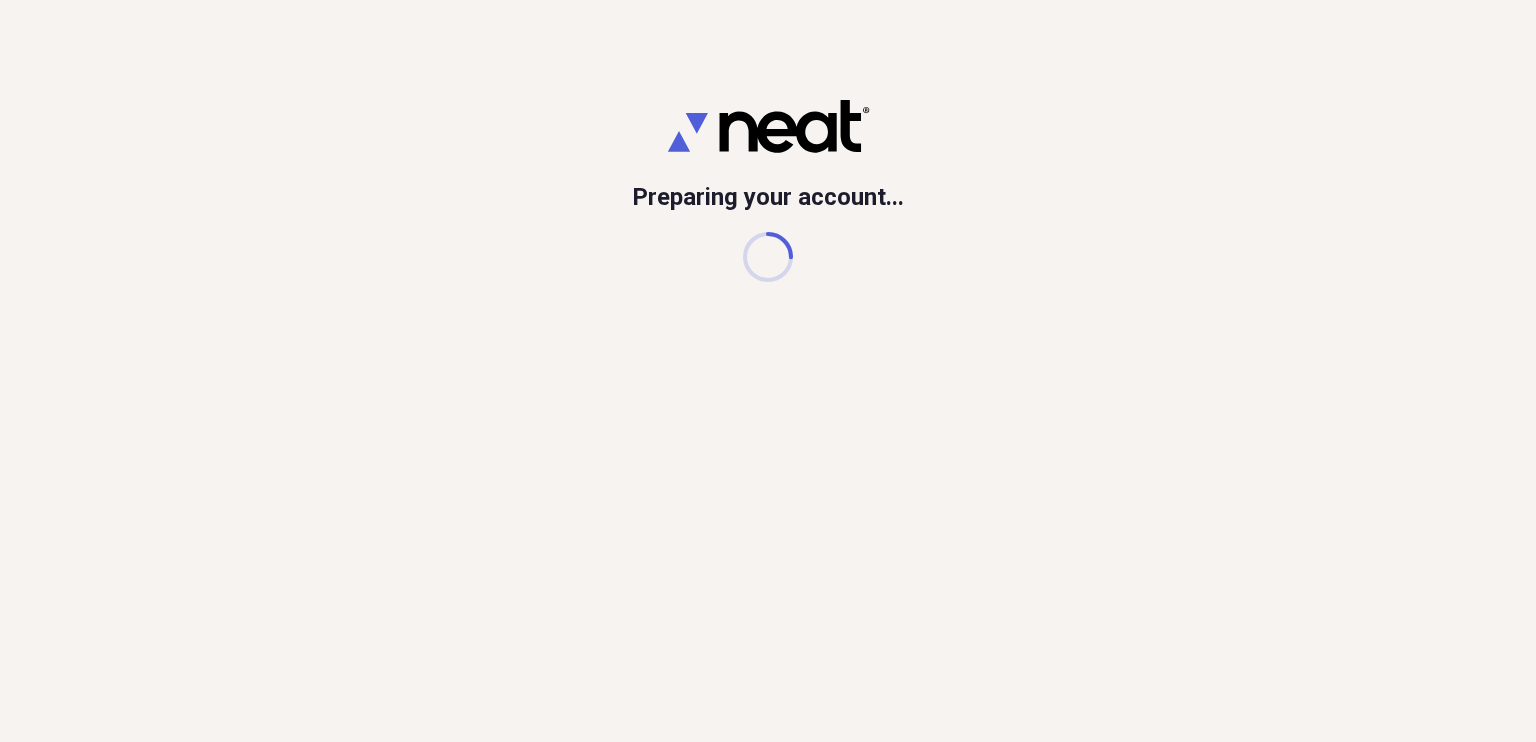 scroll, scrollTop: 0, scrollLeft: 0, axis: both 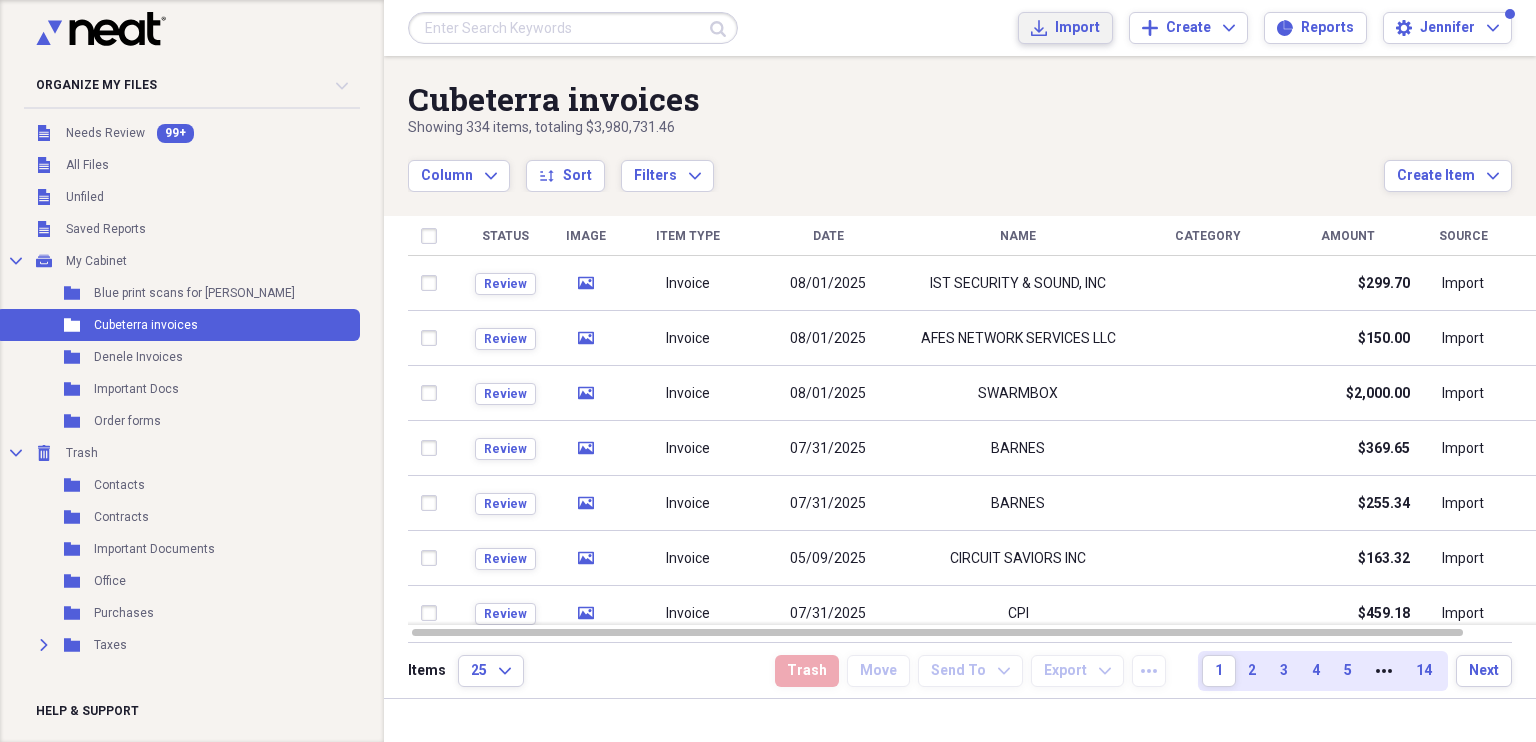 click on "Import" at bounding box center (1077, 28) 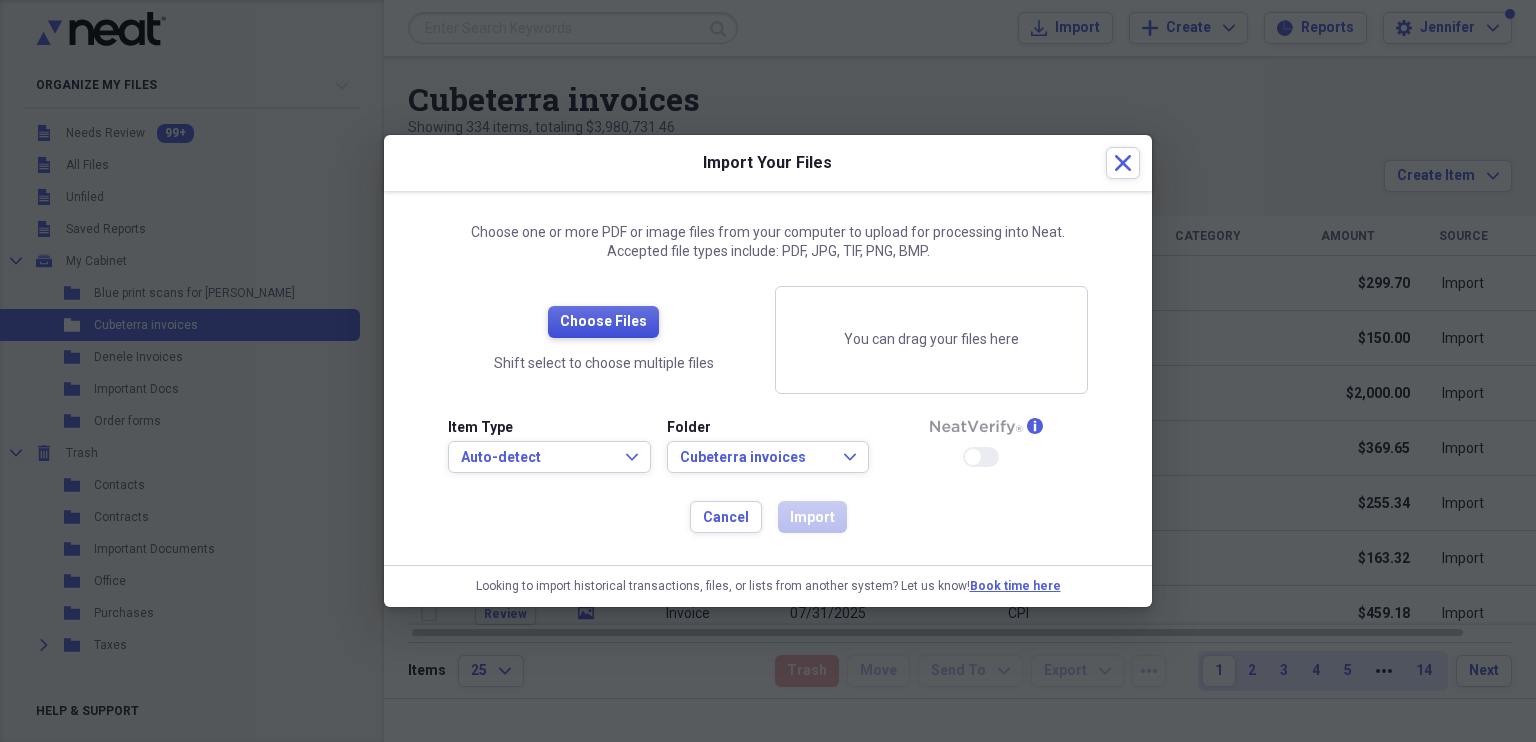 drag, startPoint x: 590, startPoint y: 313, endPoint x: 575, endPoint y: 315, distance: 15.132746 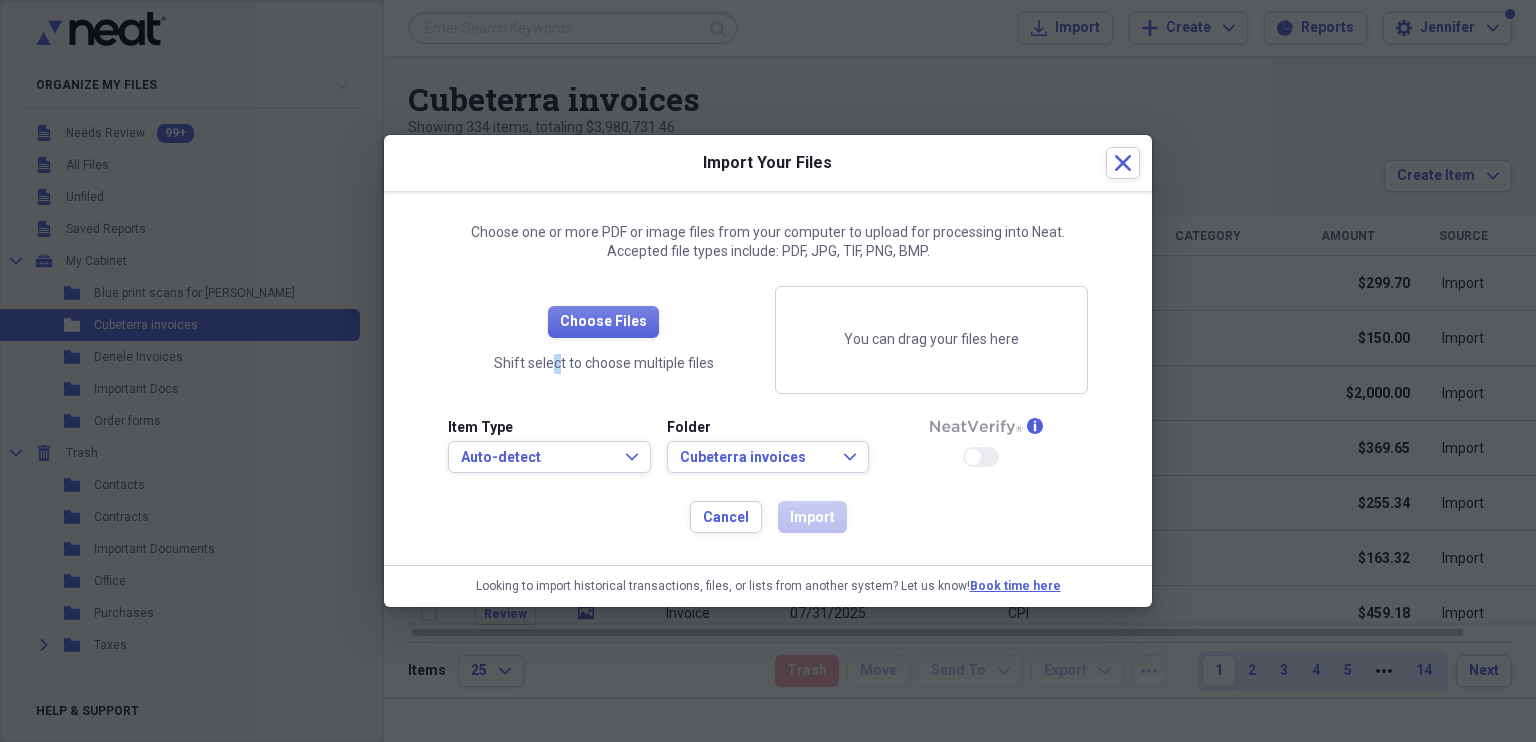 drag, startPoint x: 575, startPoint y: 315, endPoint x: 556, endPoint y: 351, distance: 40.706264 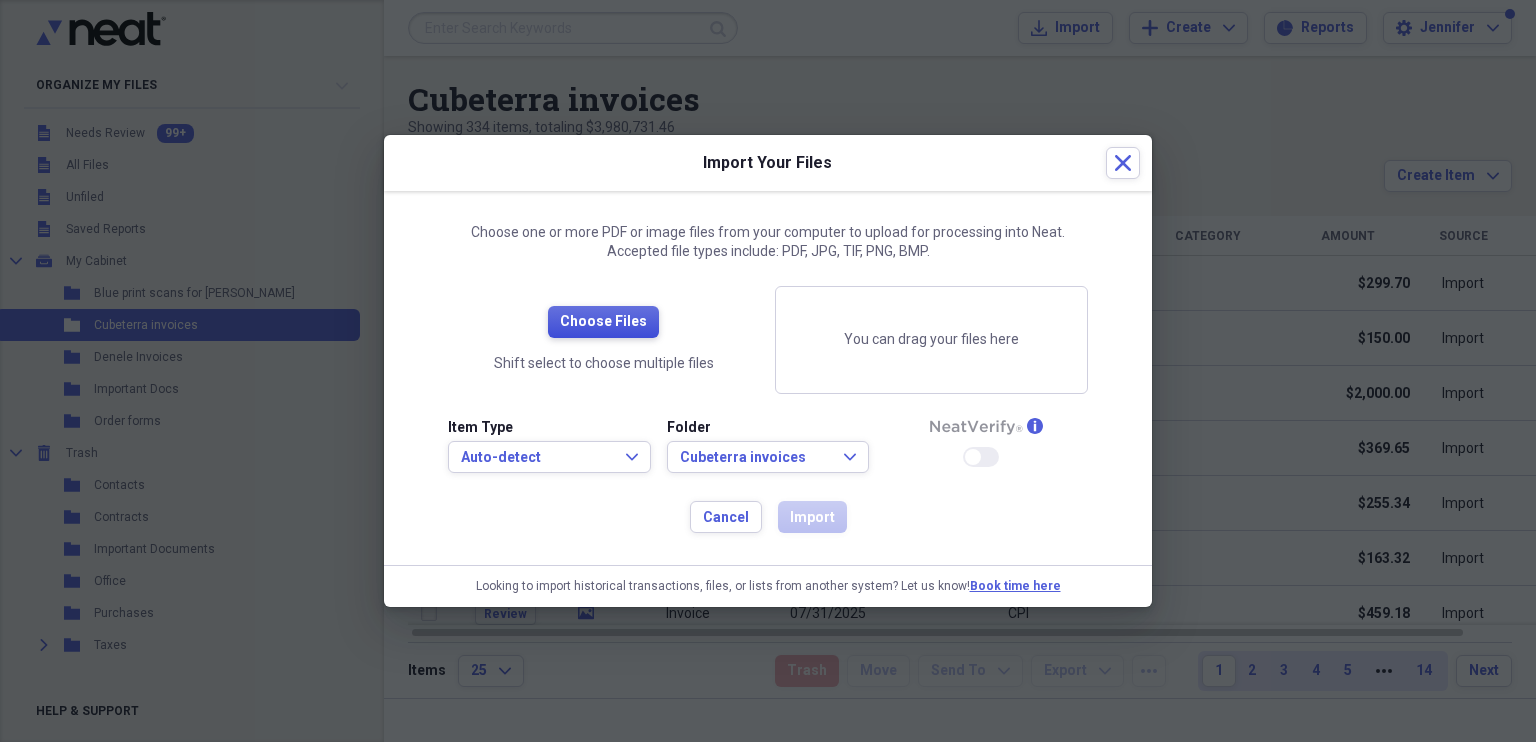 drag, startPoint x: 556, startPoint y: 351, endPoint x: 642, endPoint y: 314, distance: 93.62158 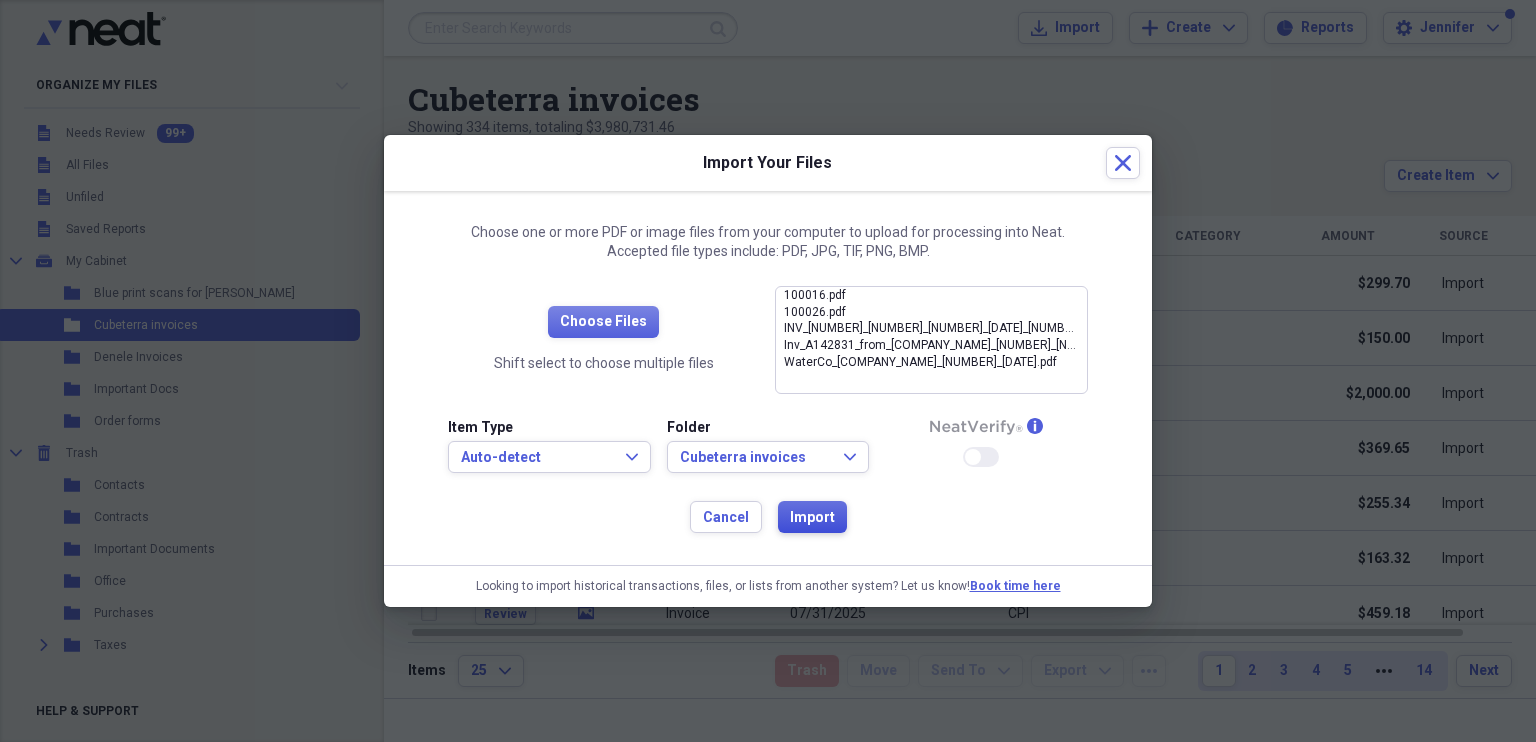 click on "Import" at bounding box center [812, 518] 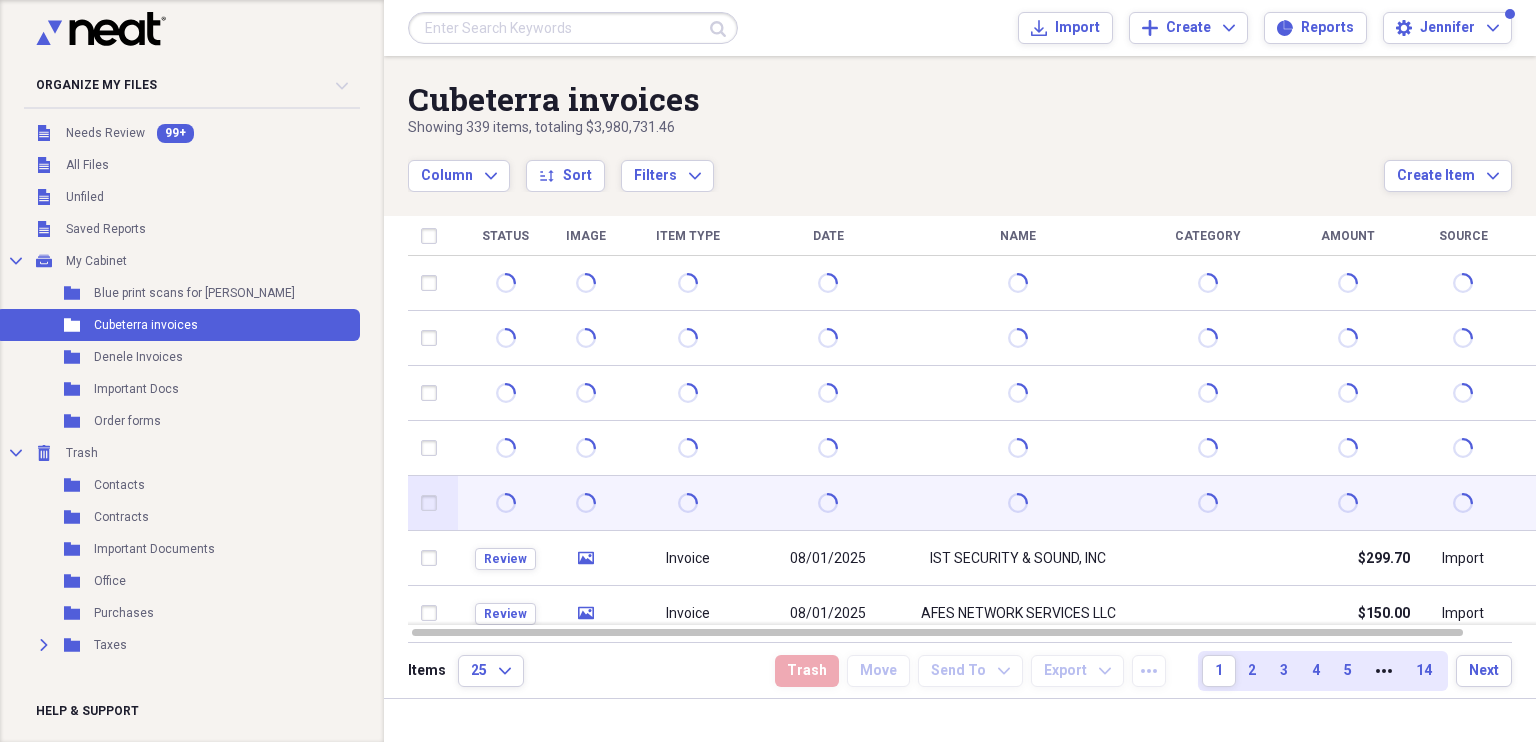 click at bounding box center [433, 503] 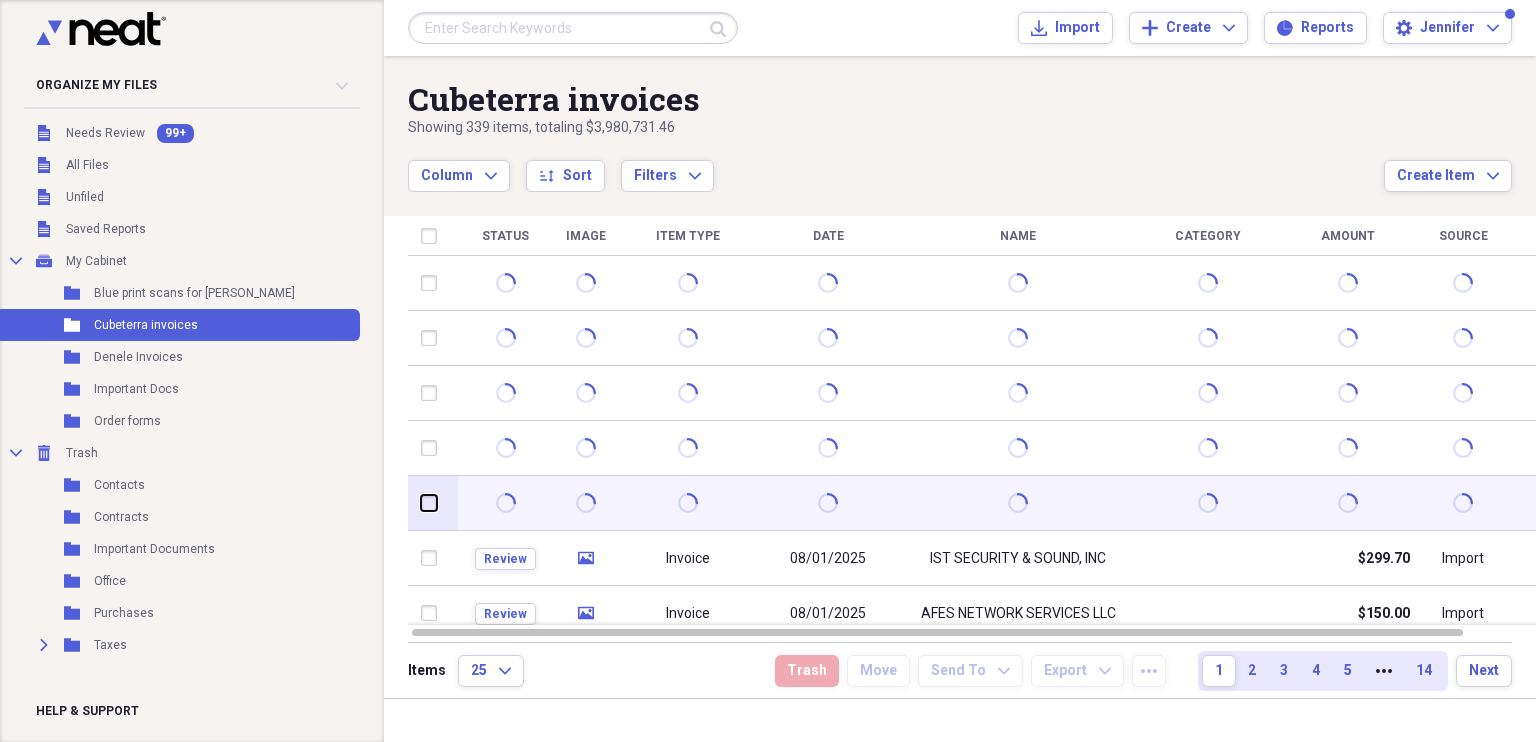 click at bounding box center [421, 503] 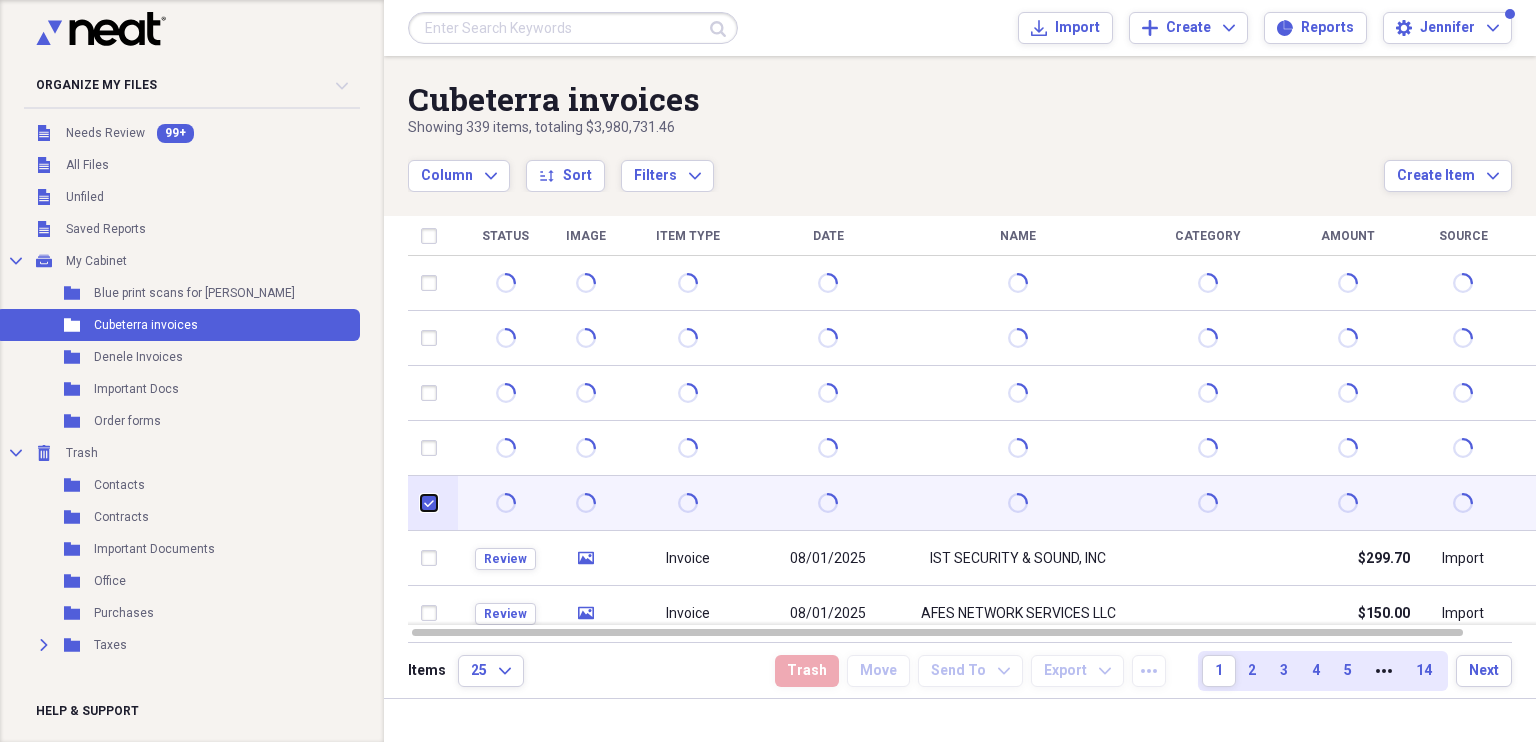 checkbox on "true" 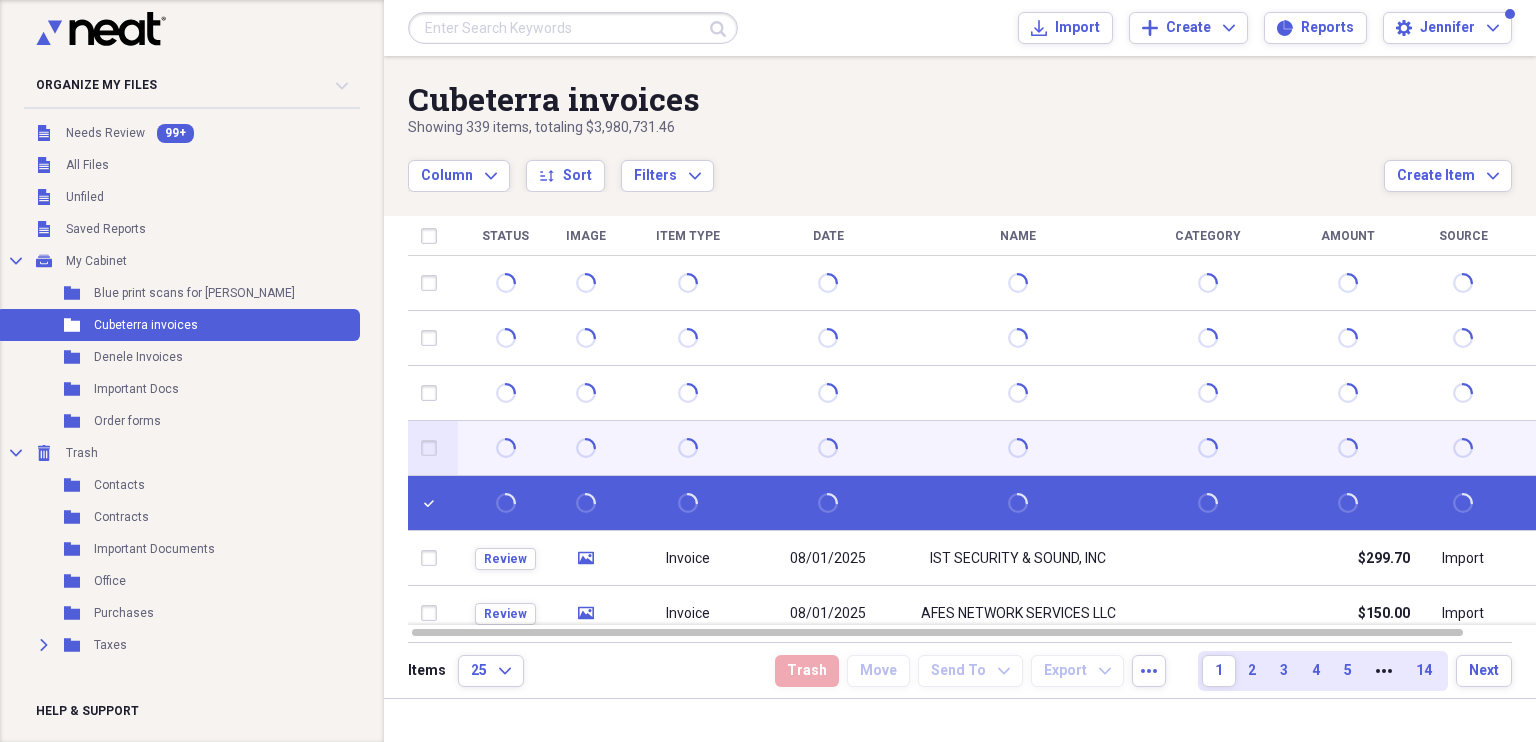 click at bounding box center [433, 448] 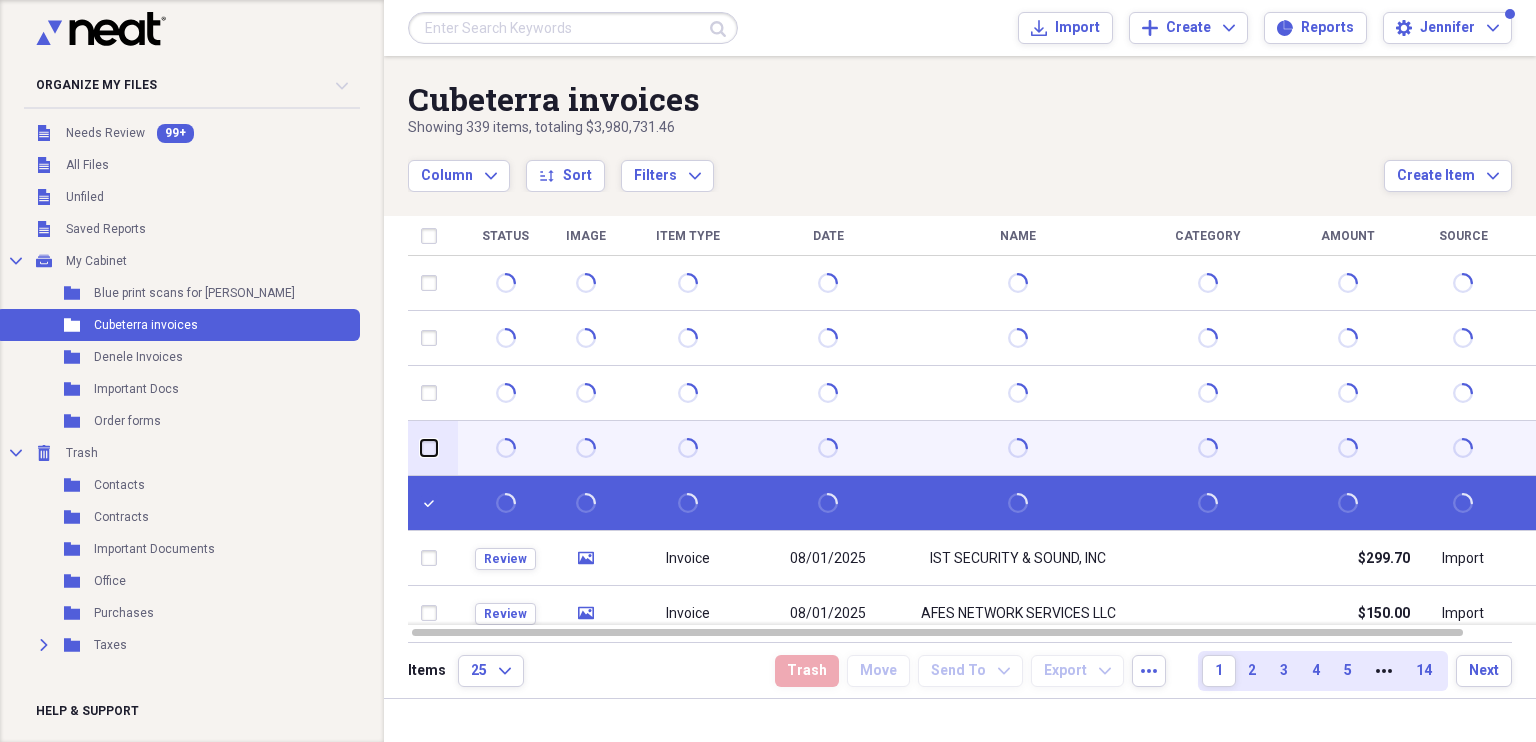 click at bounding box center (421, 448) 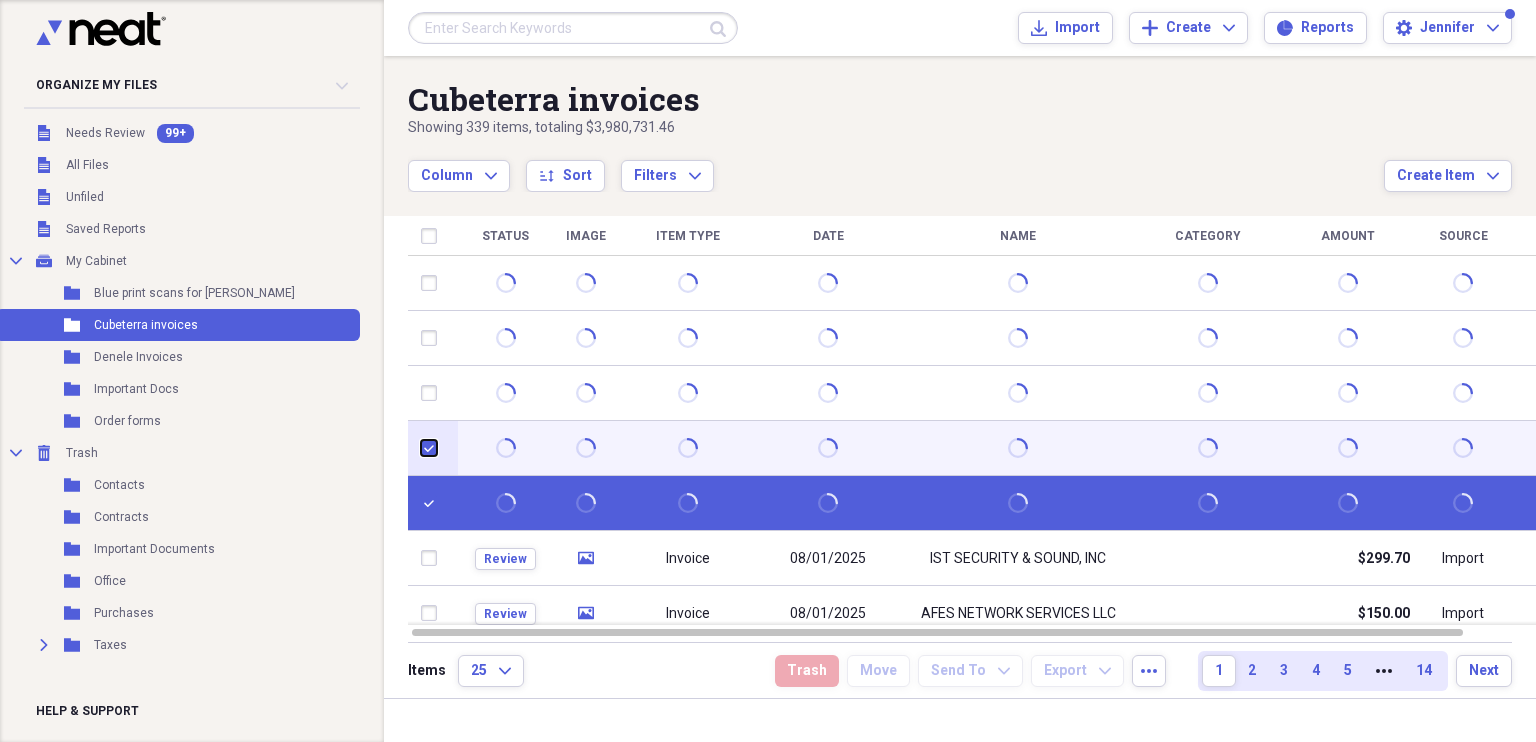 checkbox on "true" 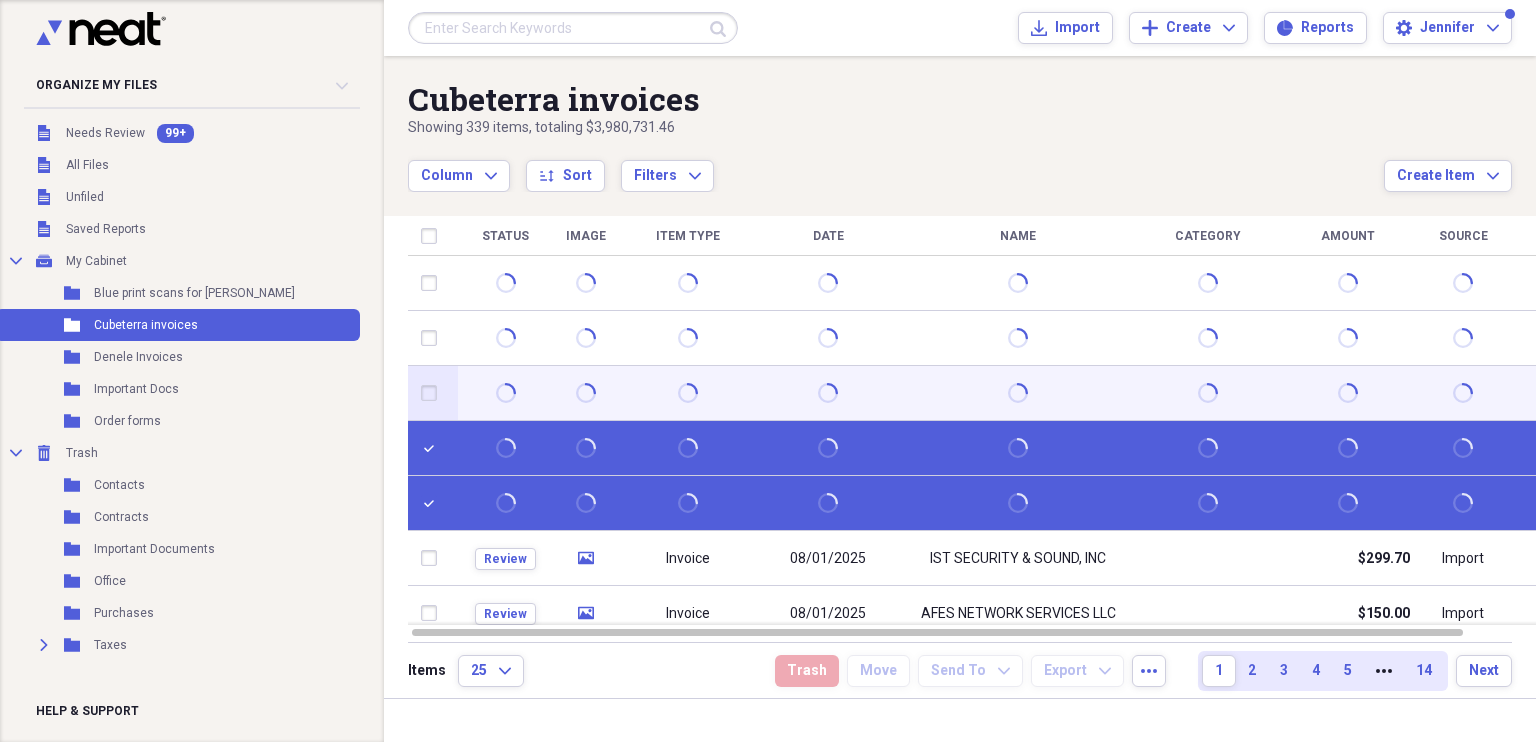 click at bounding box center [433, 393] 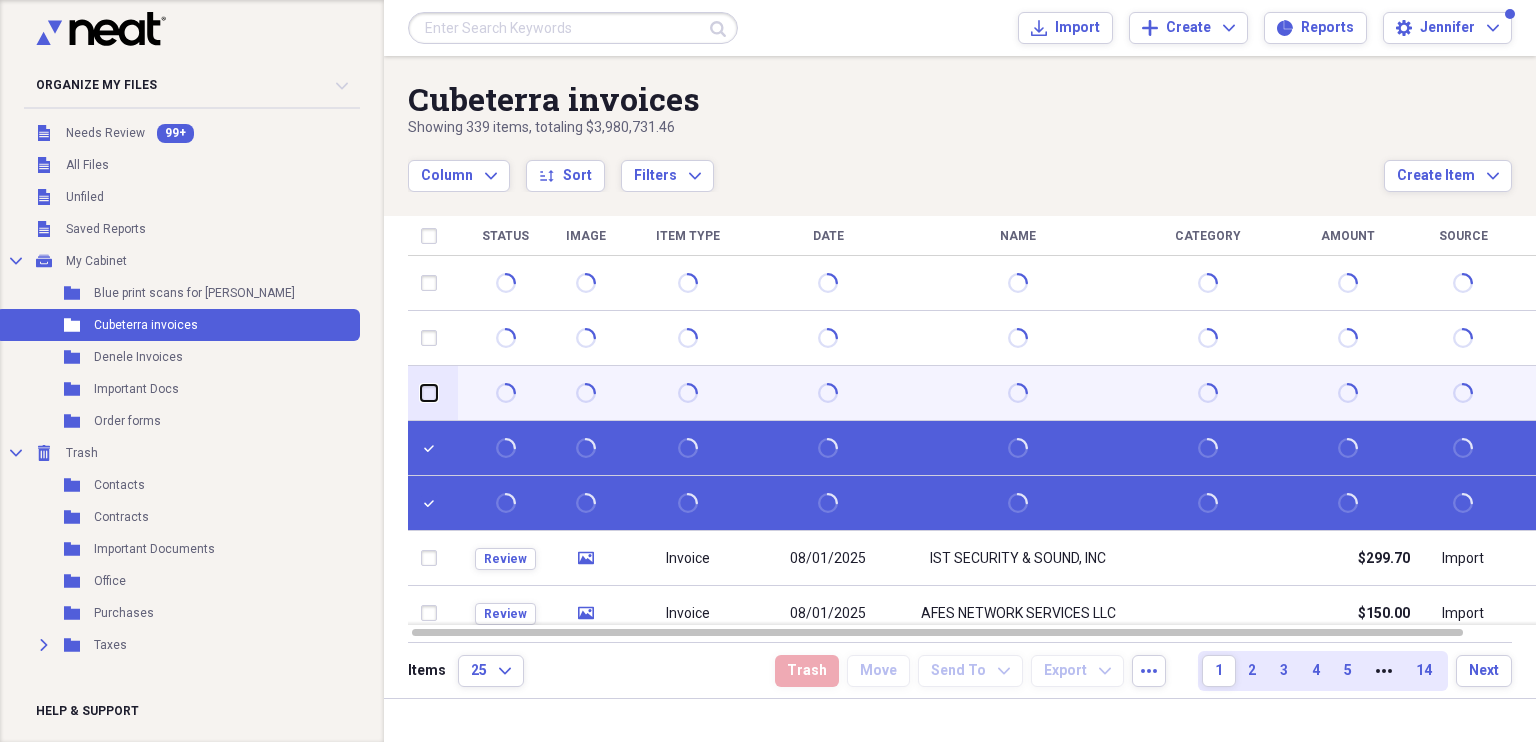 click at bounding box center [421, 393] 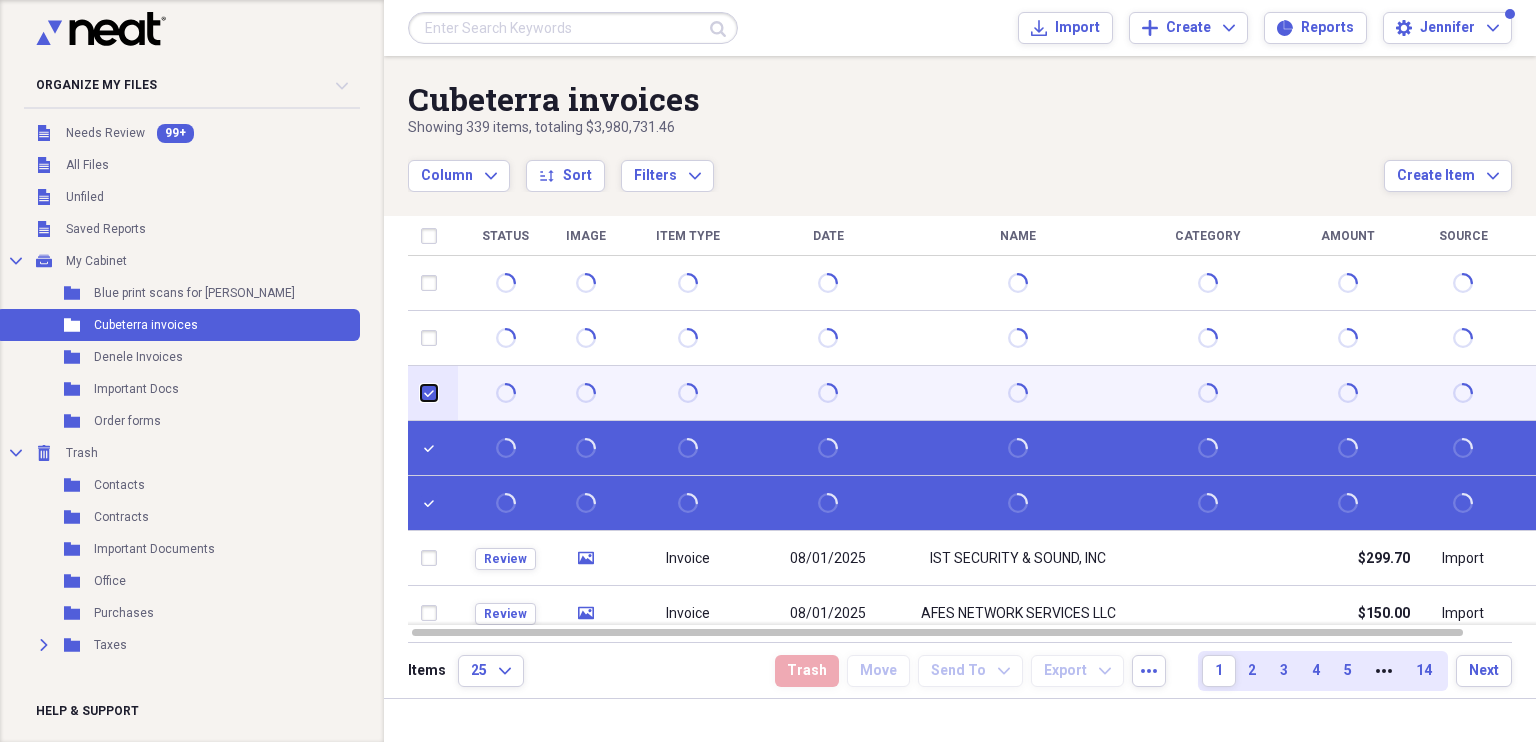 checkbox on "true" 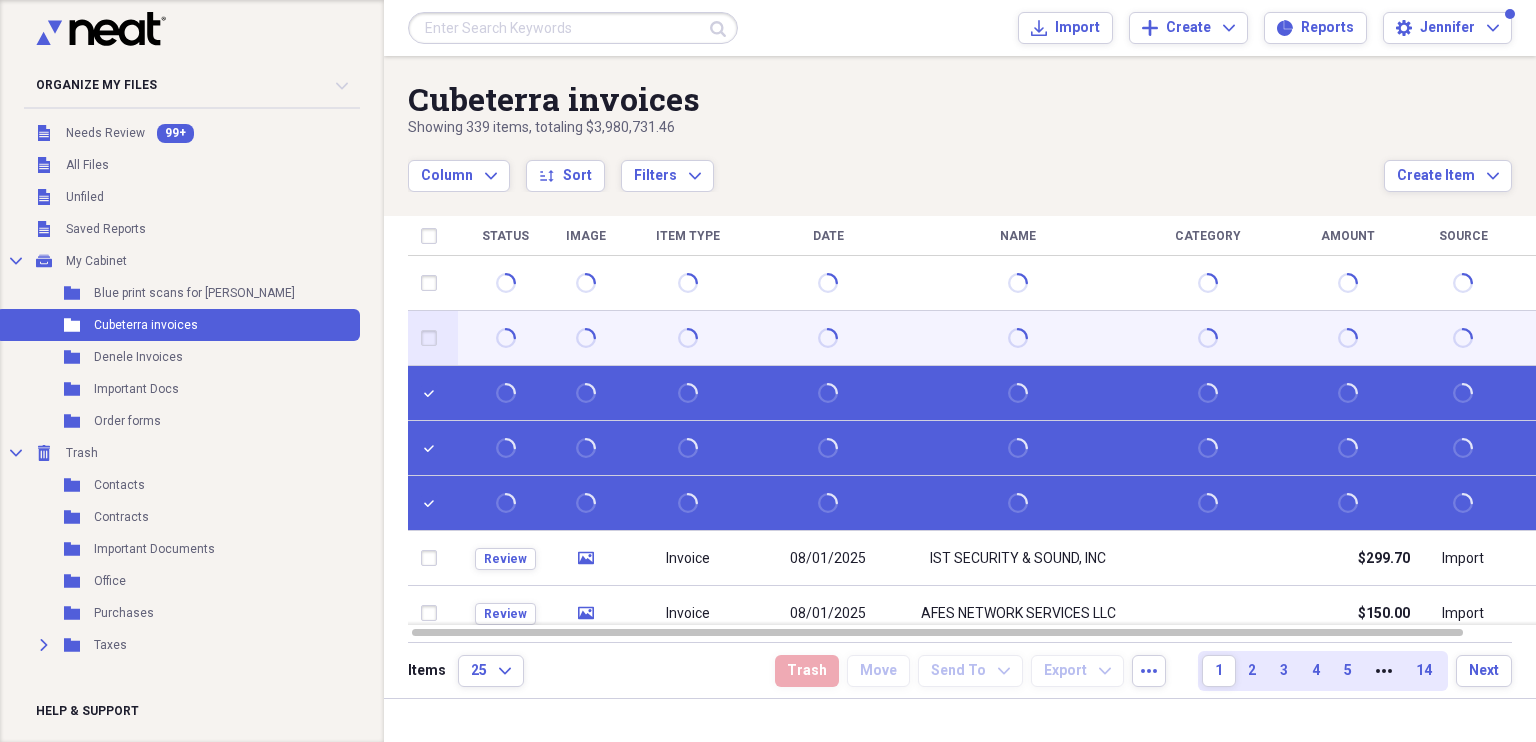click at bounding box center [433, 338] 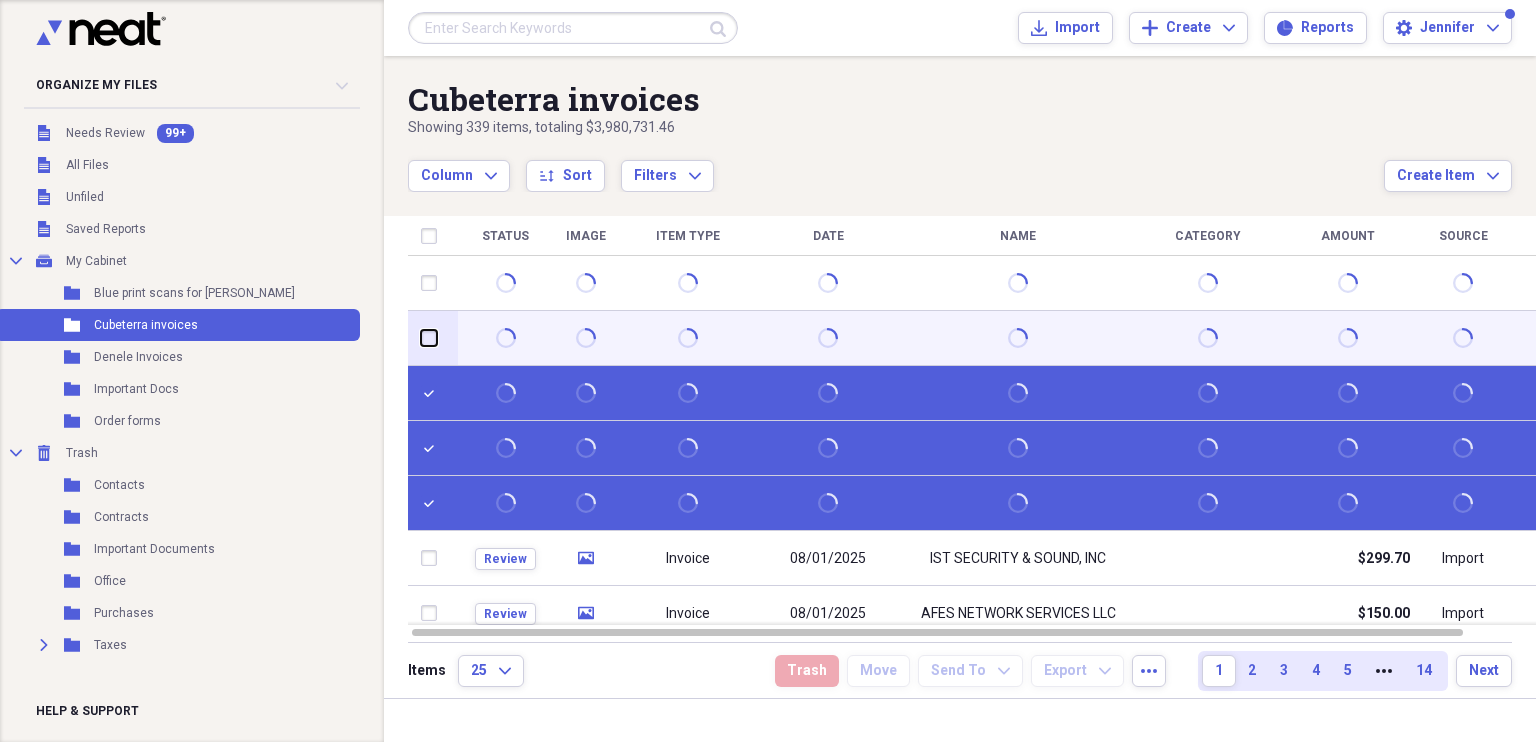 click at bounding box center (421, 338) 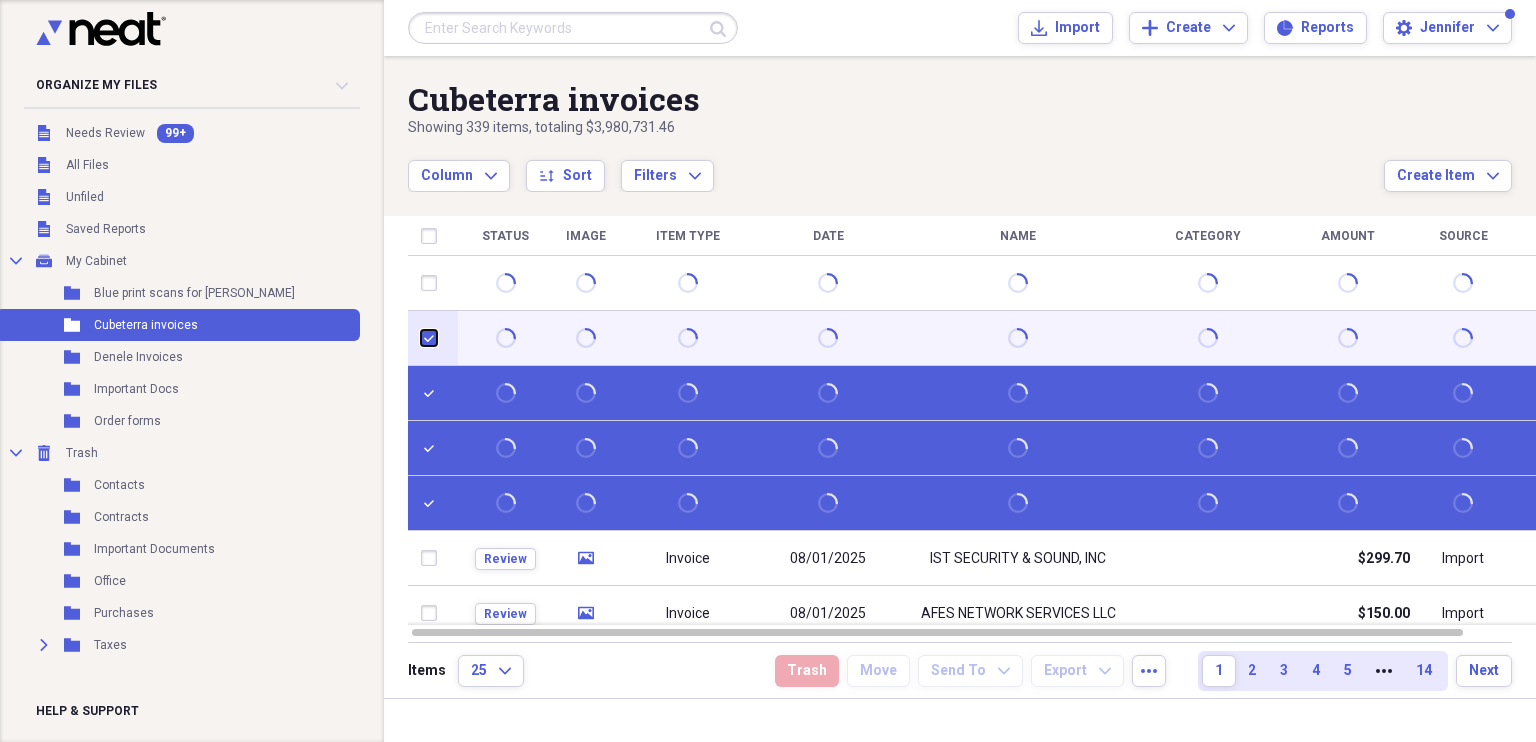 checkbox on "true" 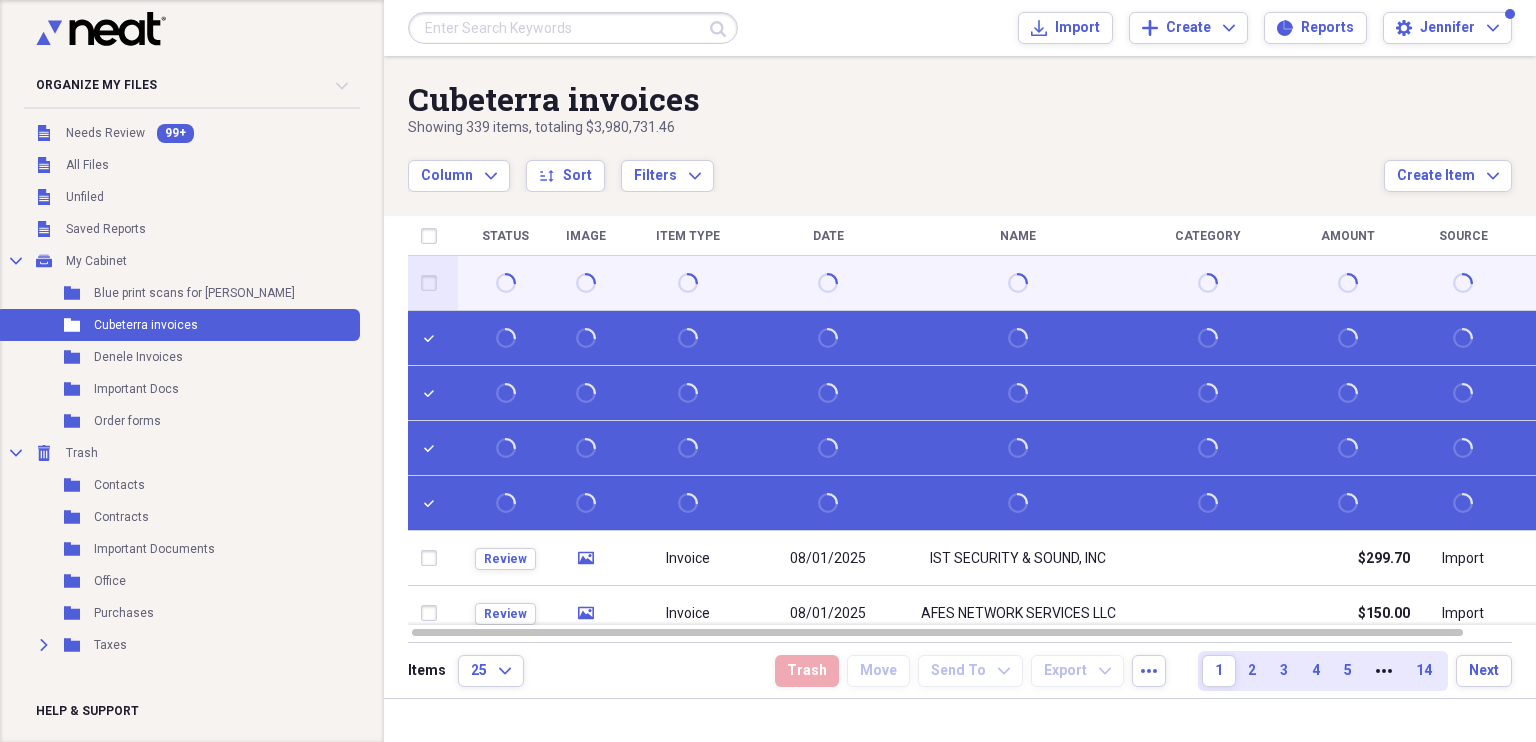 click at bounding box center [433, 283] 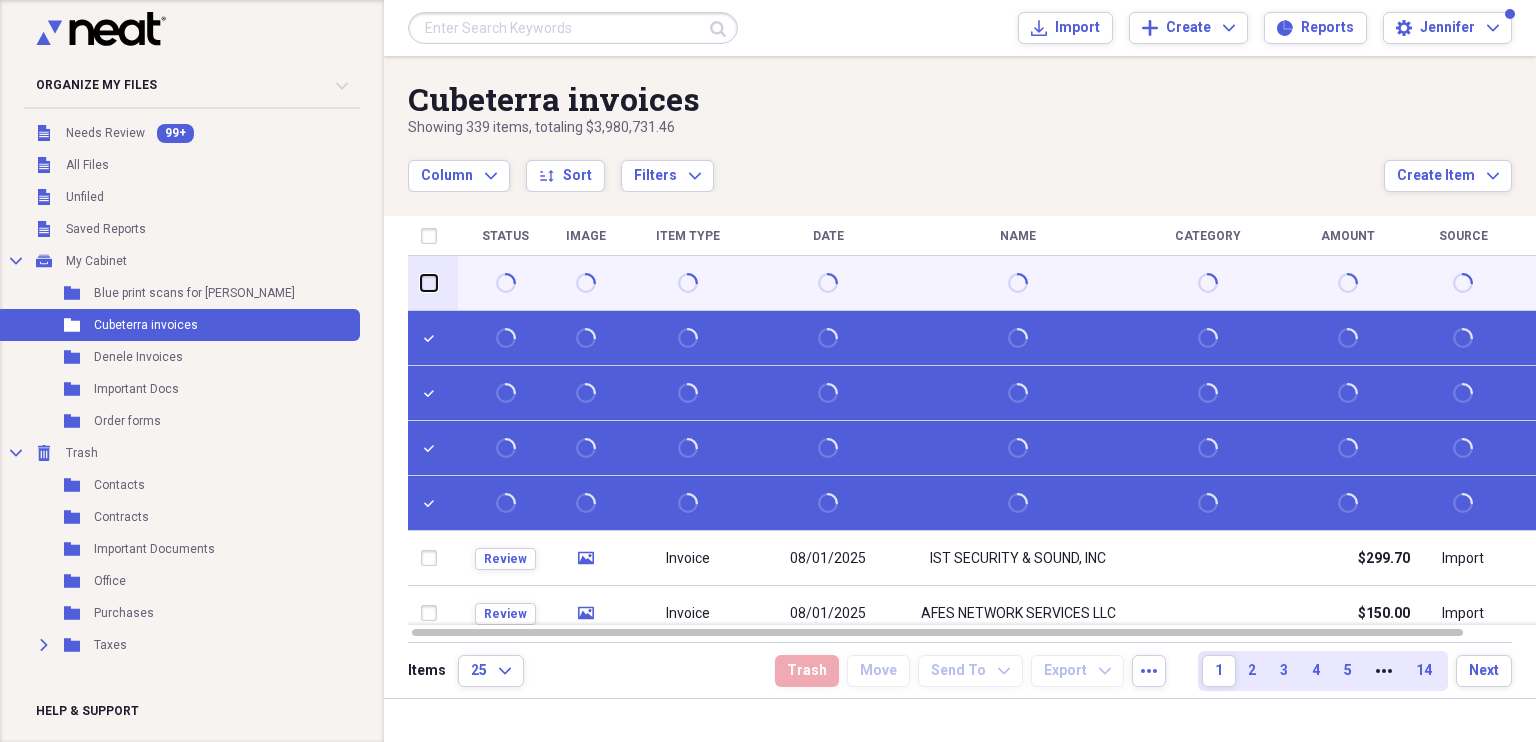 click at bounding box center [421, 283] 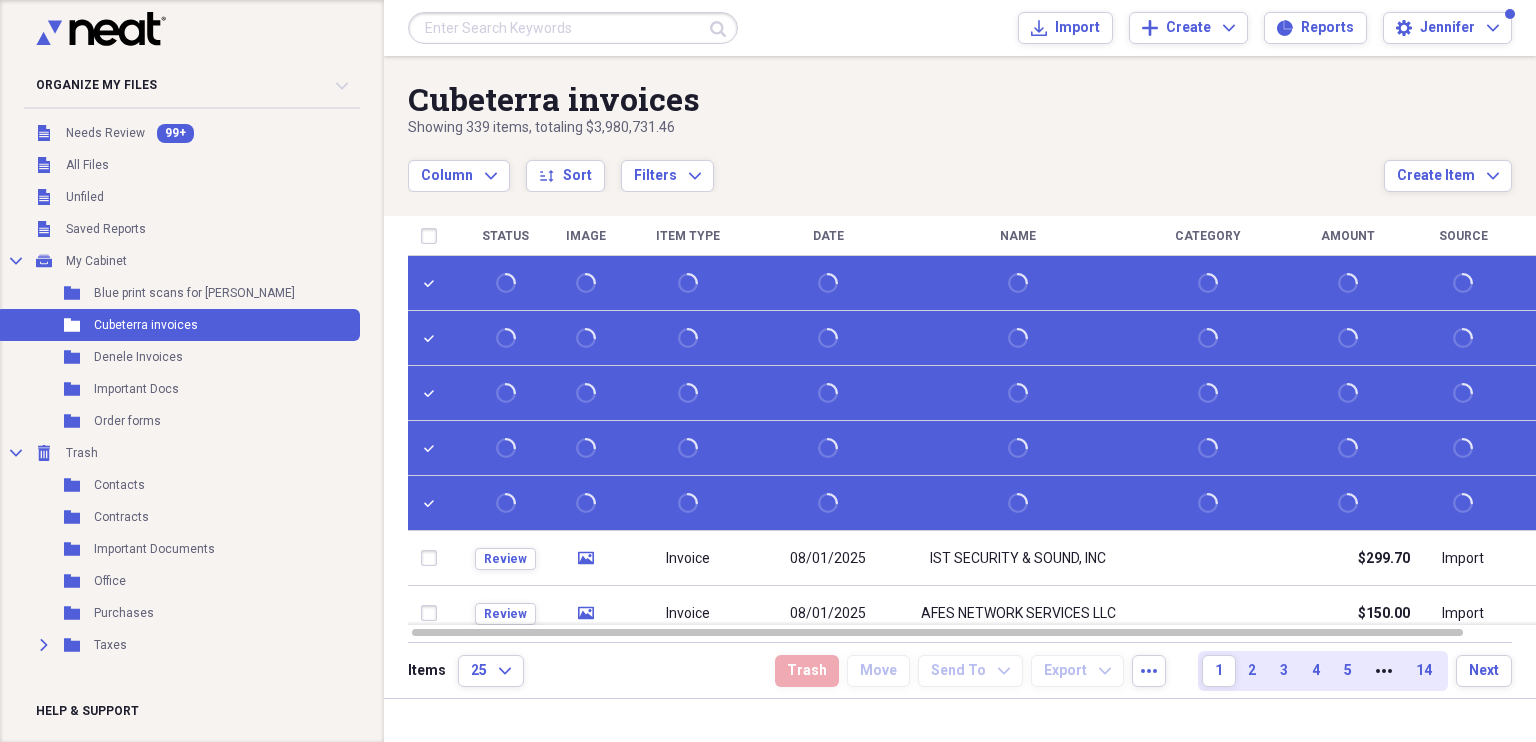 drag, startPoint x: 477, startPoint y: 361, endPoint x: 360, endPoint y: 382, distance: 118.869675 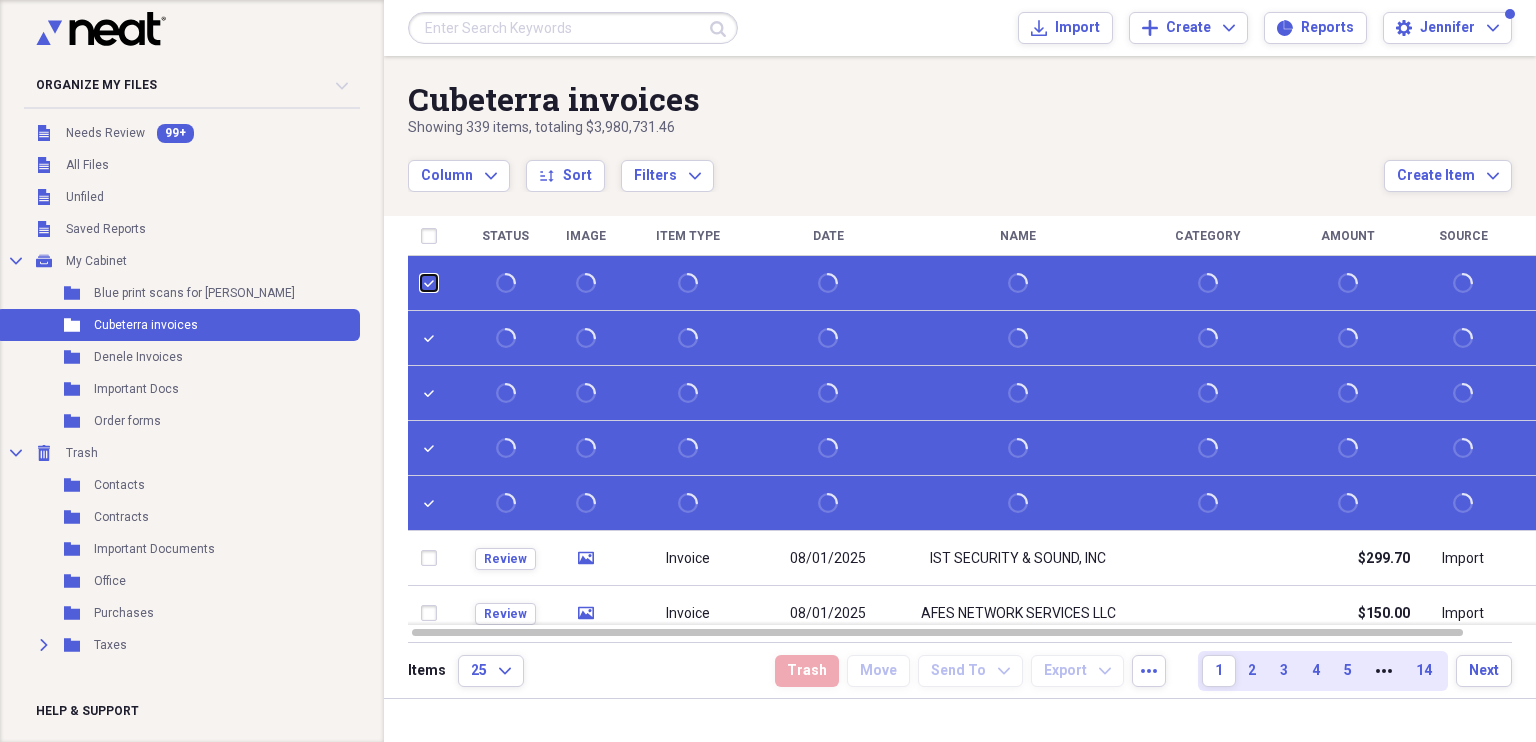 click at bounding box center [421, 283] 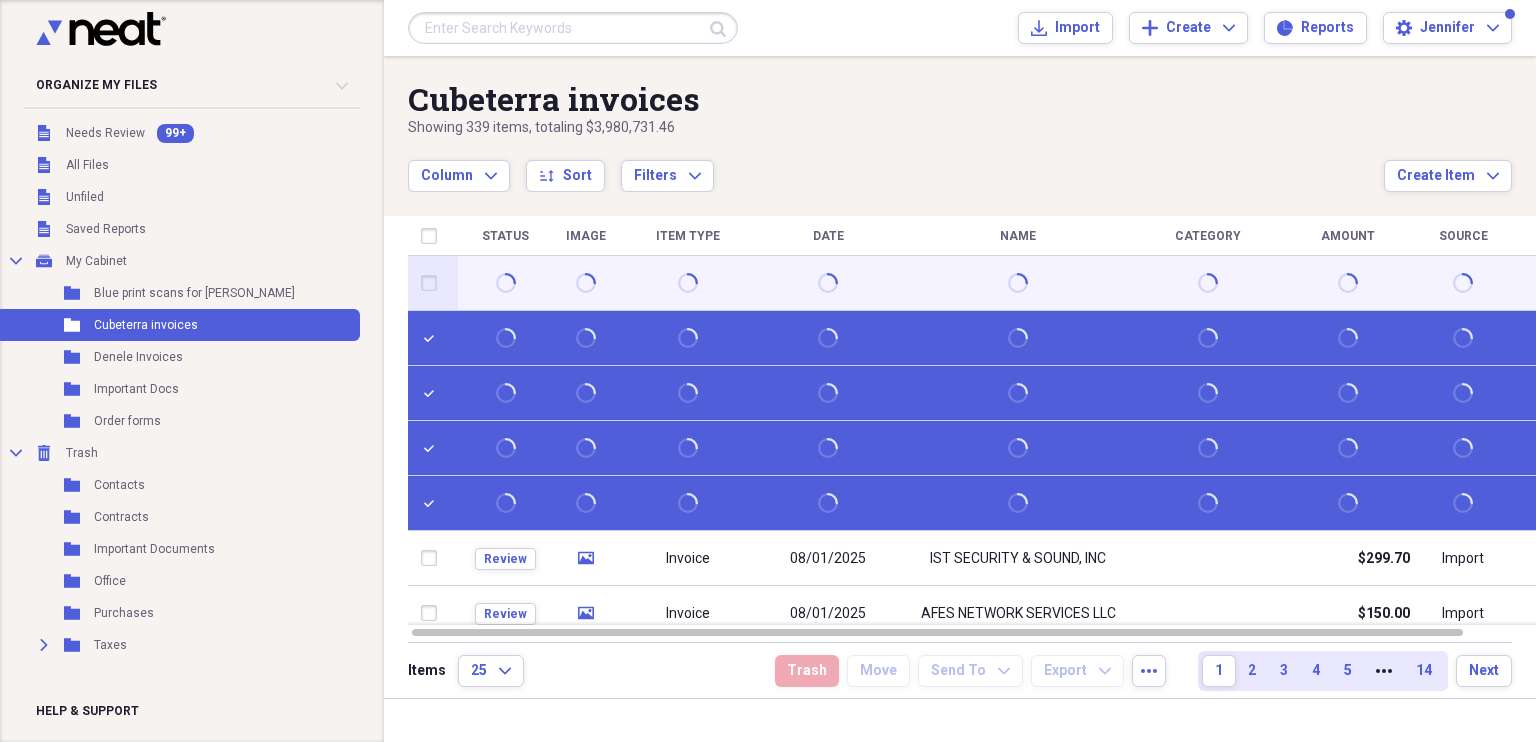 click at bounding box center [433, 283] 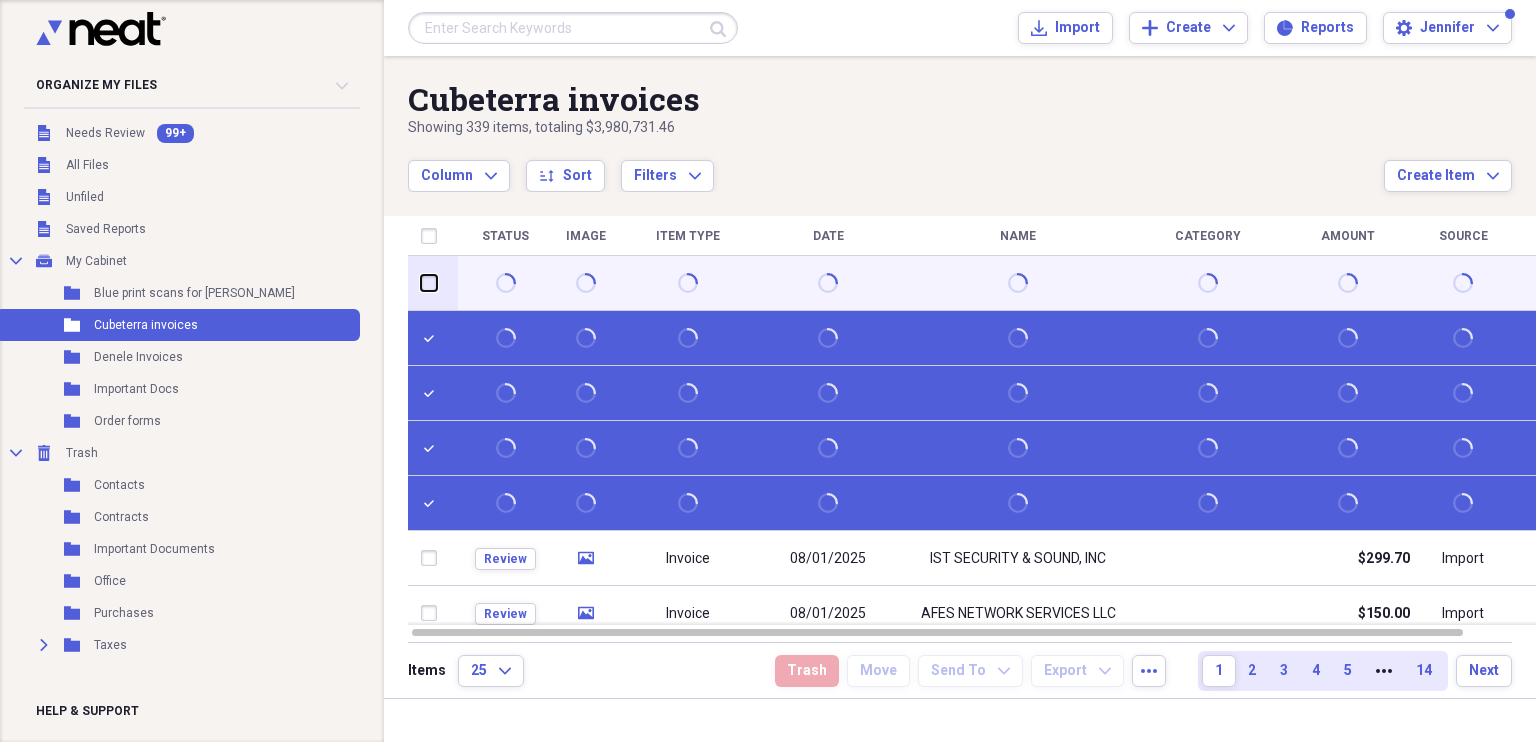 click at bounding box center (421, 283) 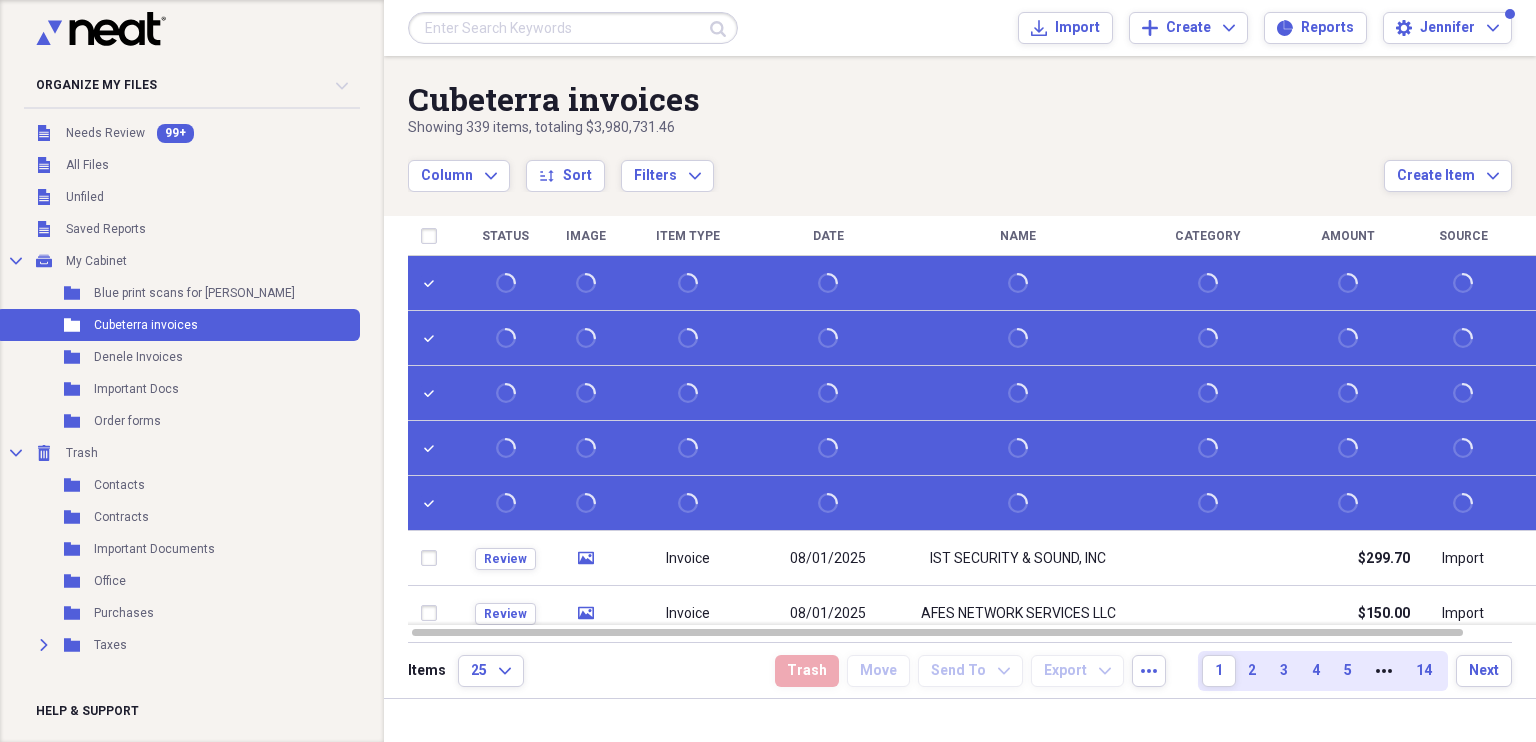 drag, startPoint x: 425, startPoint y: 284, endPoint x: 328, endPoint y: 309, distance: 100.16985 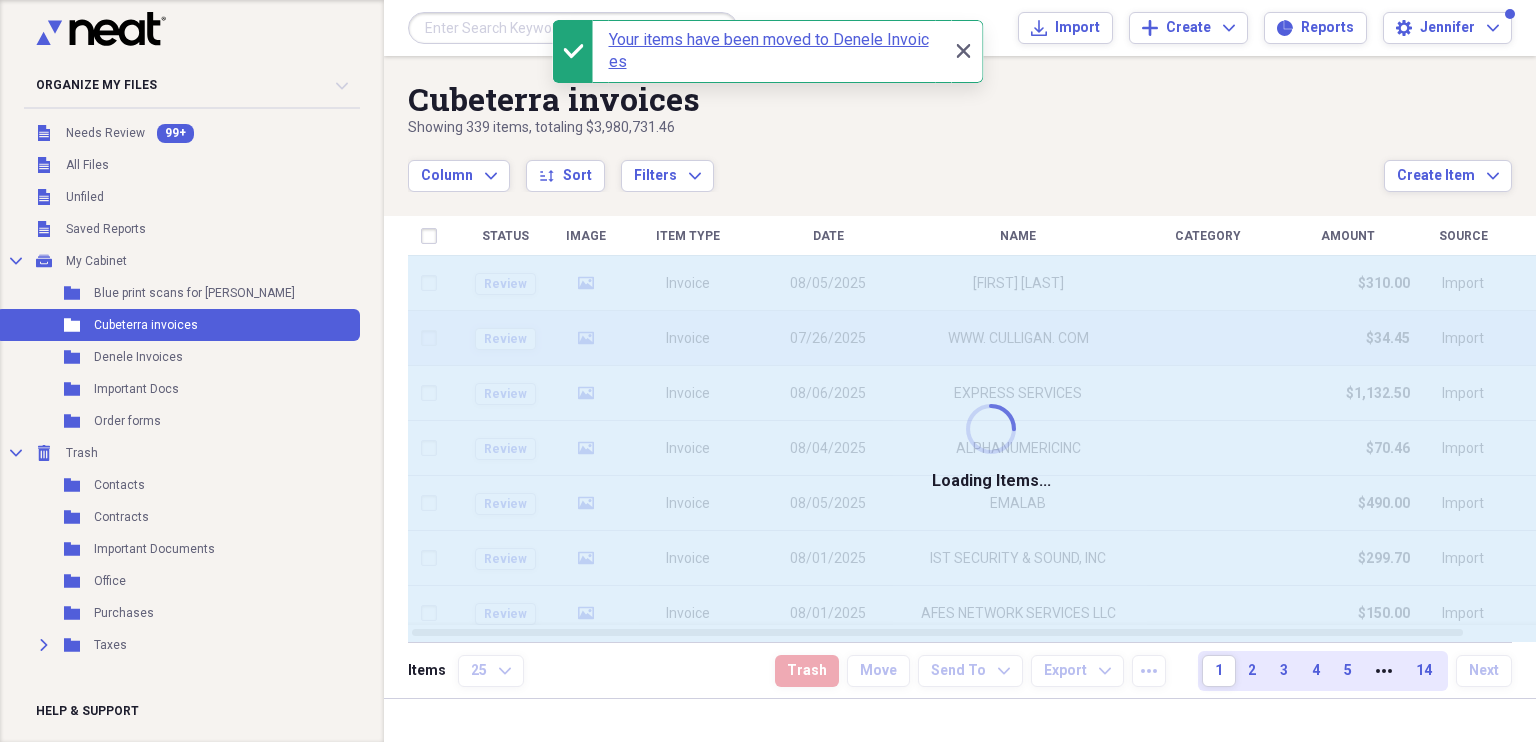 checkbox on "false" 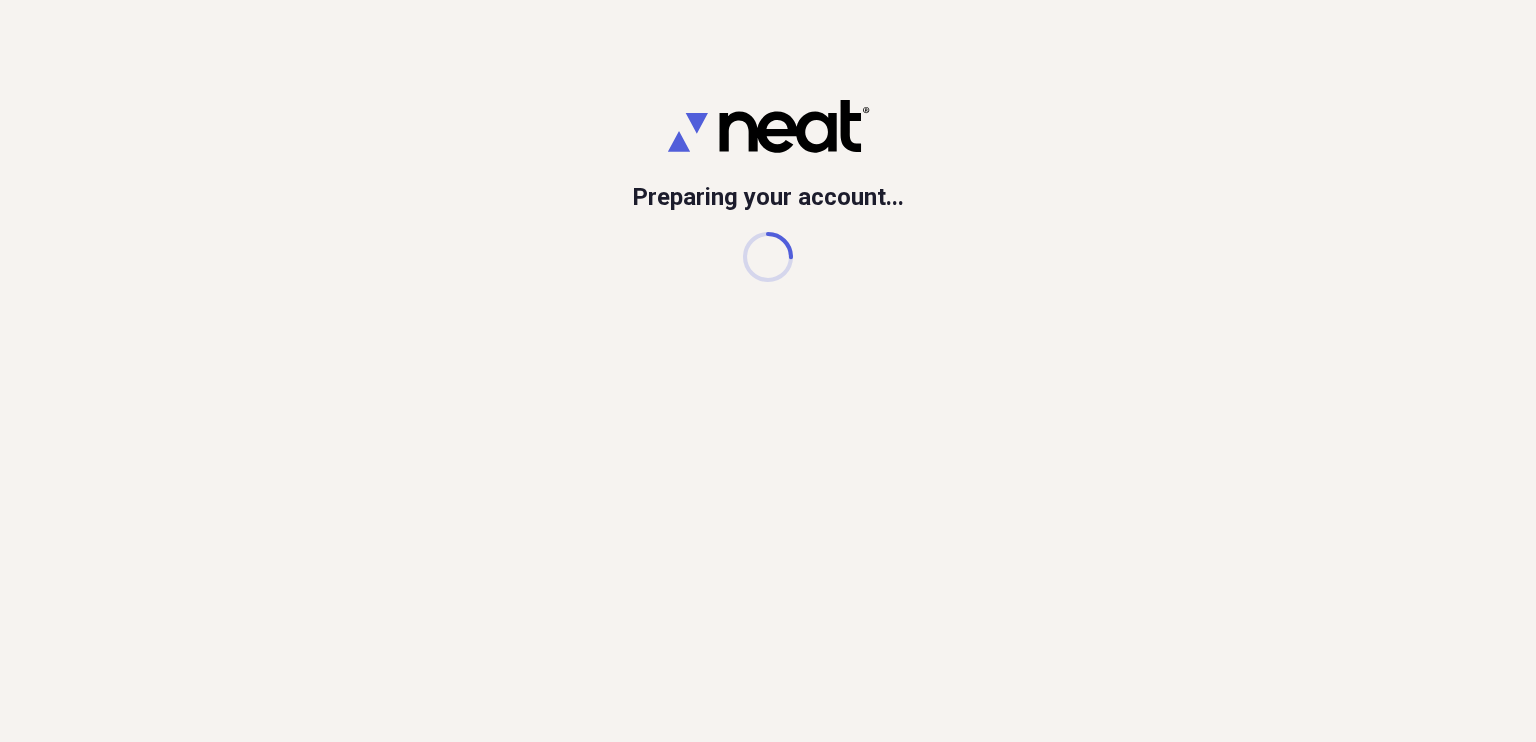 scroll, scrollTop: 0, scrollLeft: 0, axis: both 